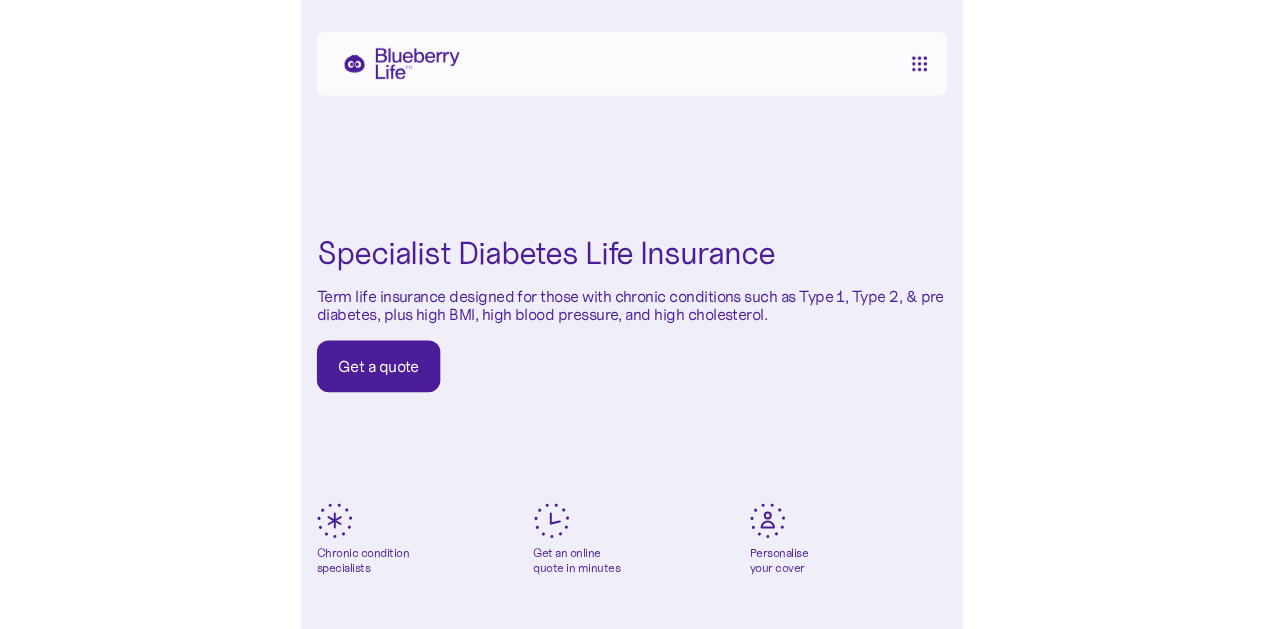 scroll, scrollTop: 0, scrollLeft: 0, axis: both 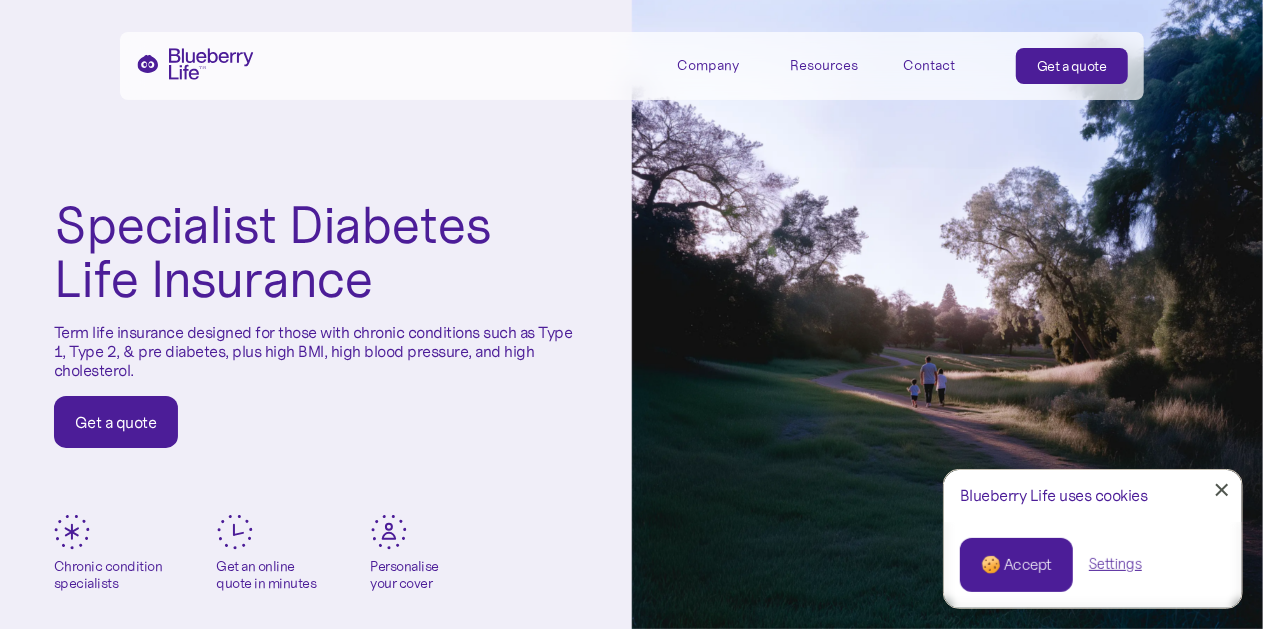 click on "🍪 Accept" at bounding box center [1016, 565] 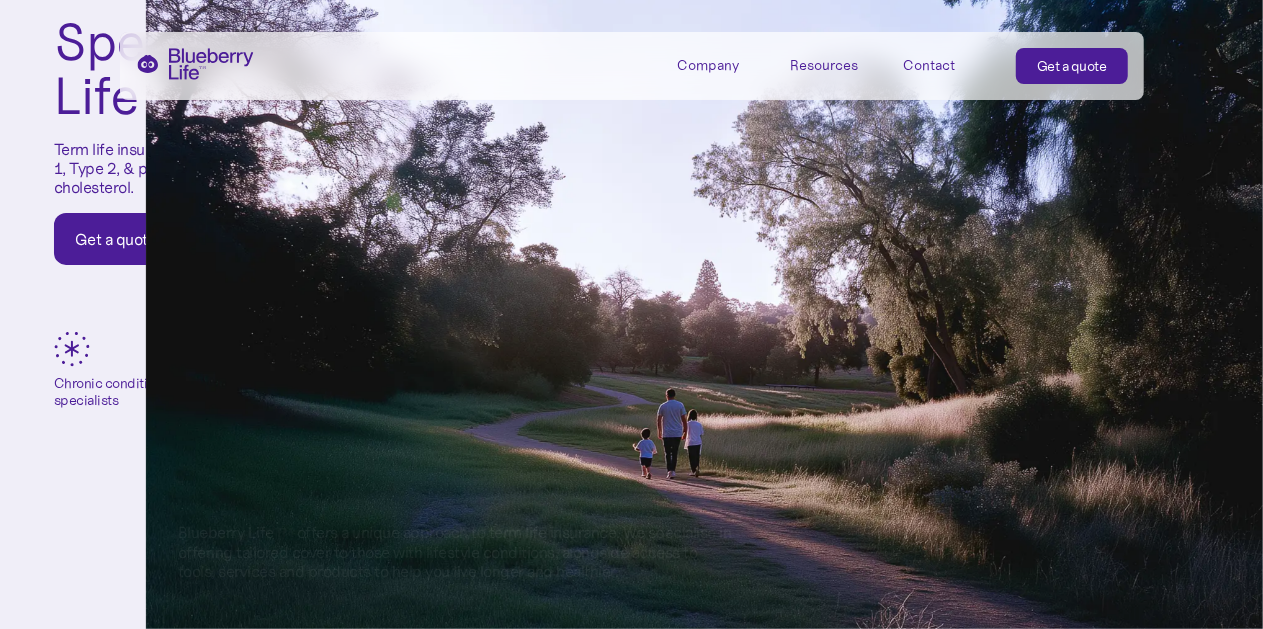 scroll, scrollTop: 0, scrollLeft: 0, axis: both 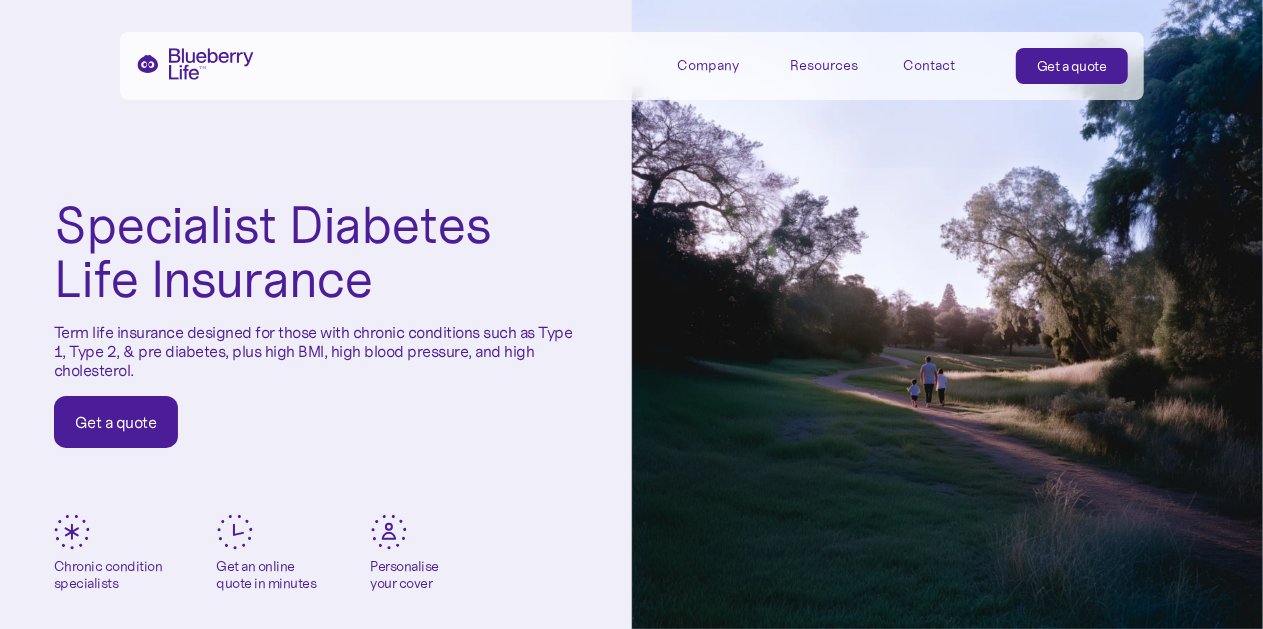 click on "Company" at bounding box center (708, 65) 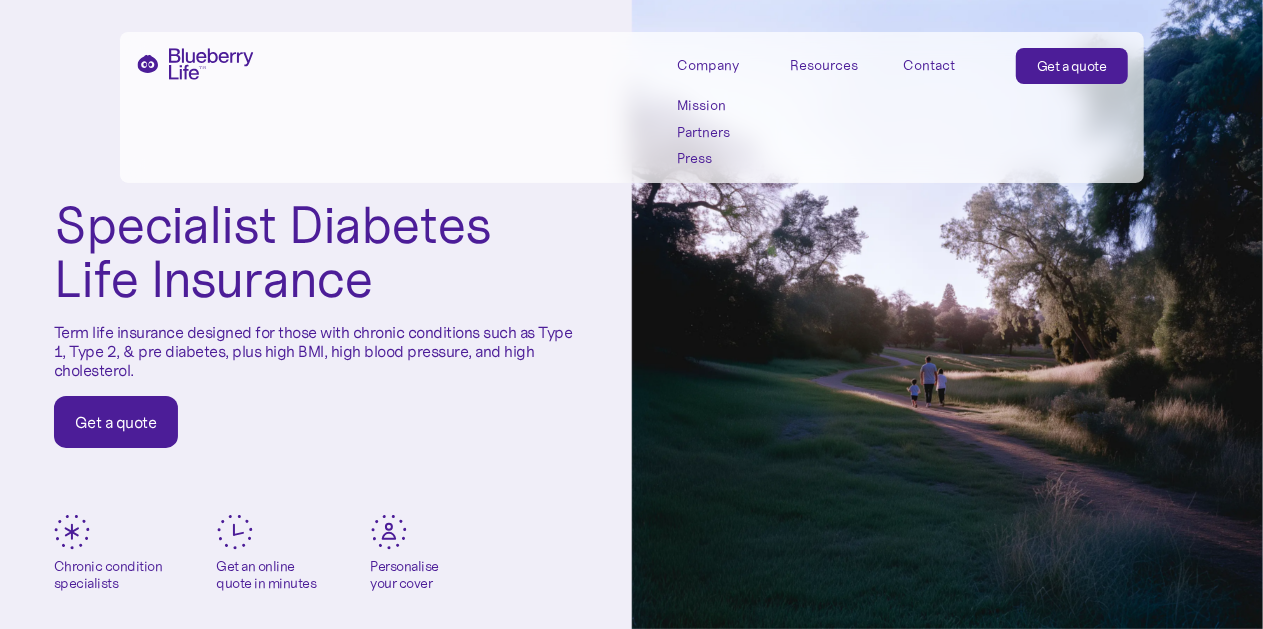 click on "Specialist Diabetes Life Insurance Term life insurance designed for those with chronic conditions such as Type 1, Type 2, & pre diabetes, plus high BMI, high blood pressure, and high cholesterol.  Get a quote" at bounding box center [316, 323] 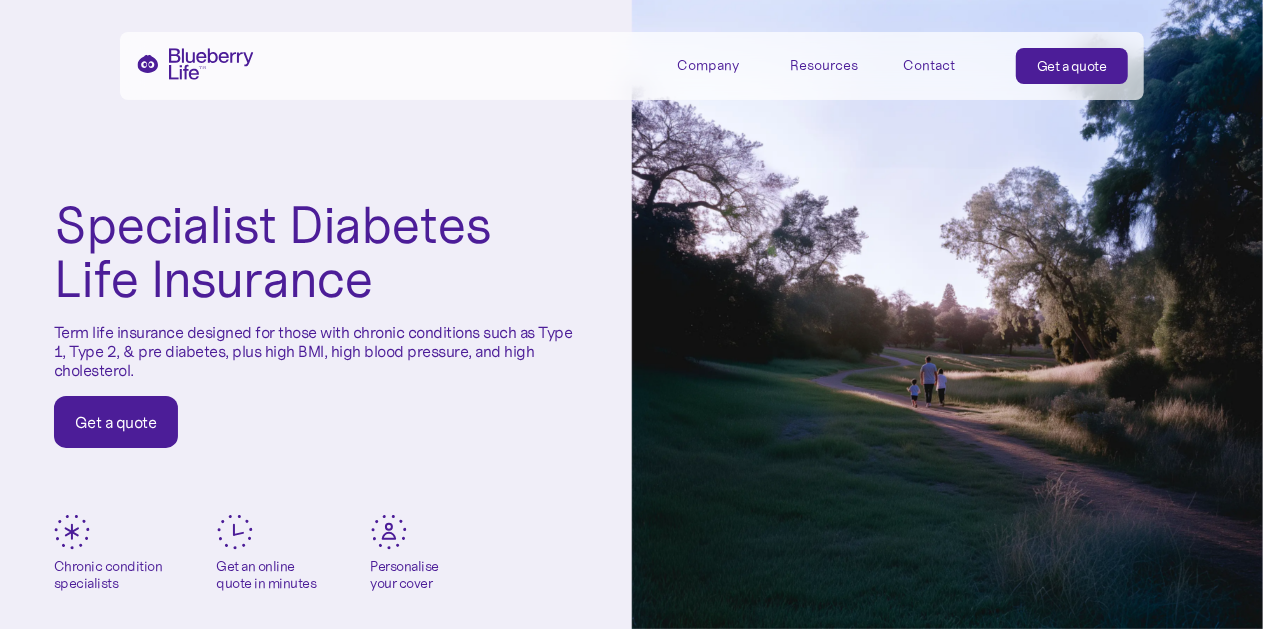 click on "Get a quote" at bounding box center [116, 422] 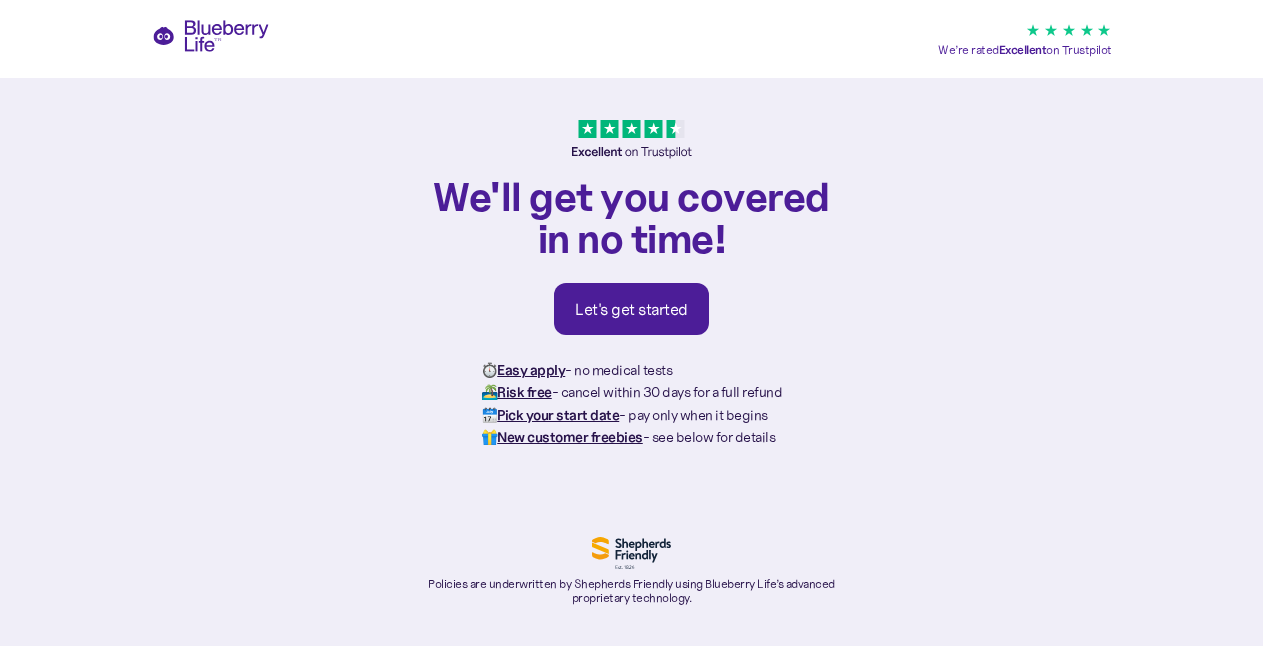 scroll, scrollTop: 0, scrollLeft: 0, axis: both 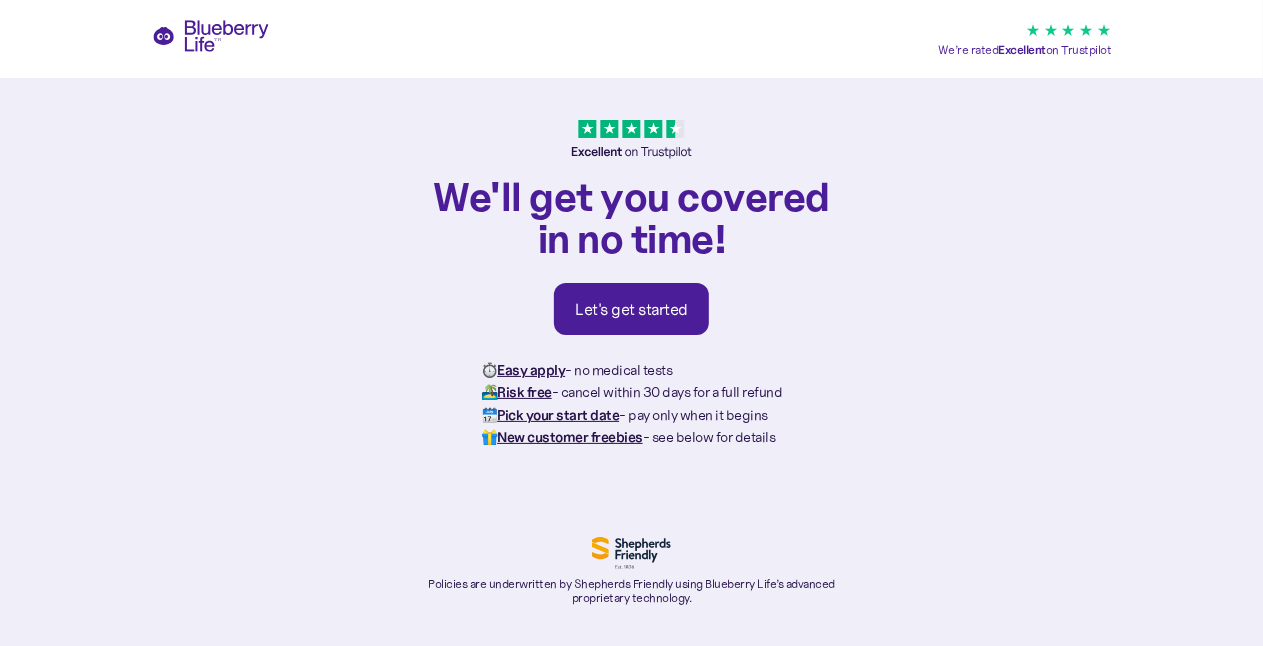 click on "Let's get started" at bounding box center (631, 309) 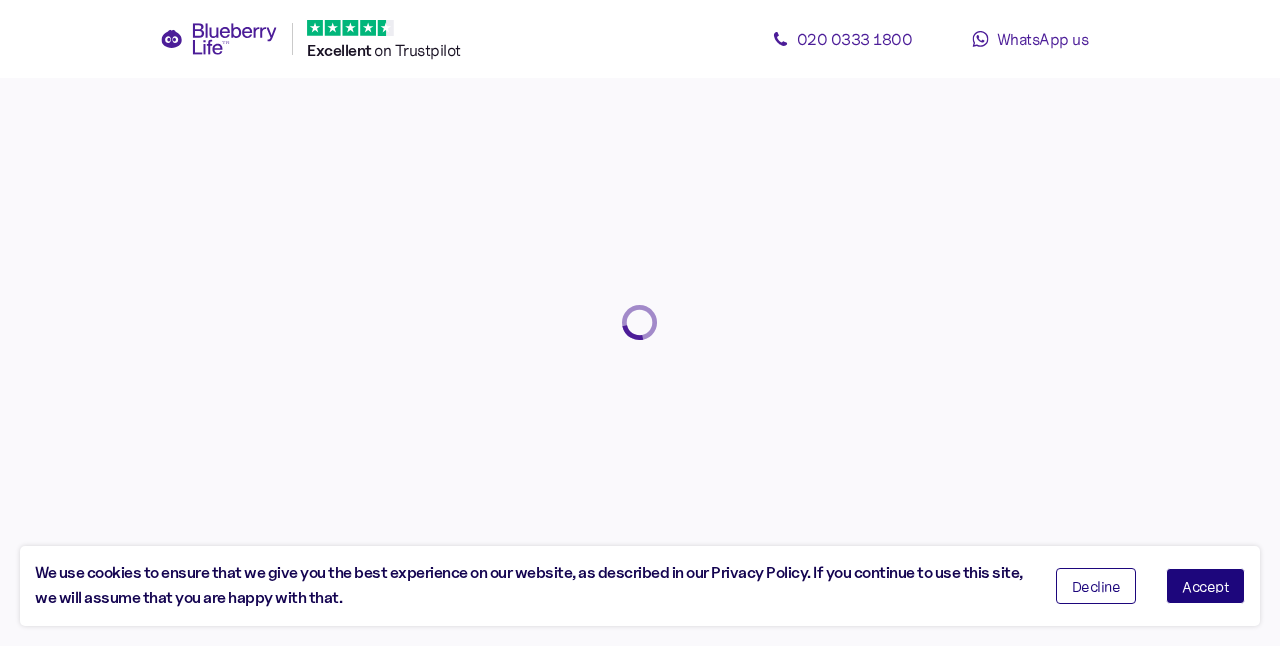 scroll, scrollTop: 0, scrollLeft: 0, axis: both 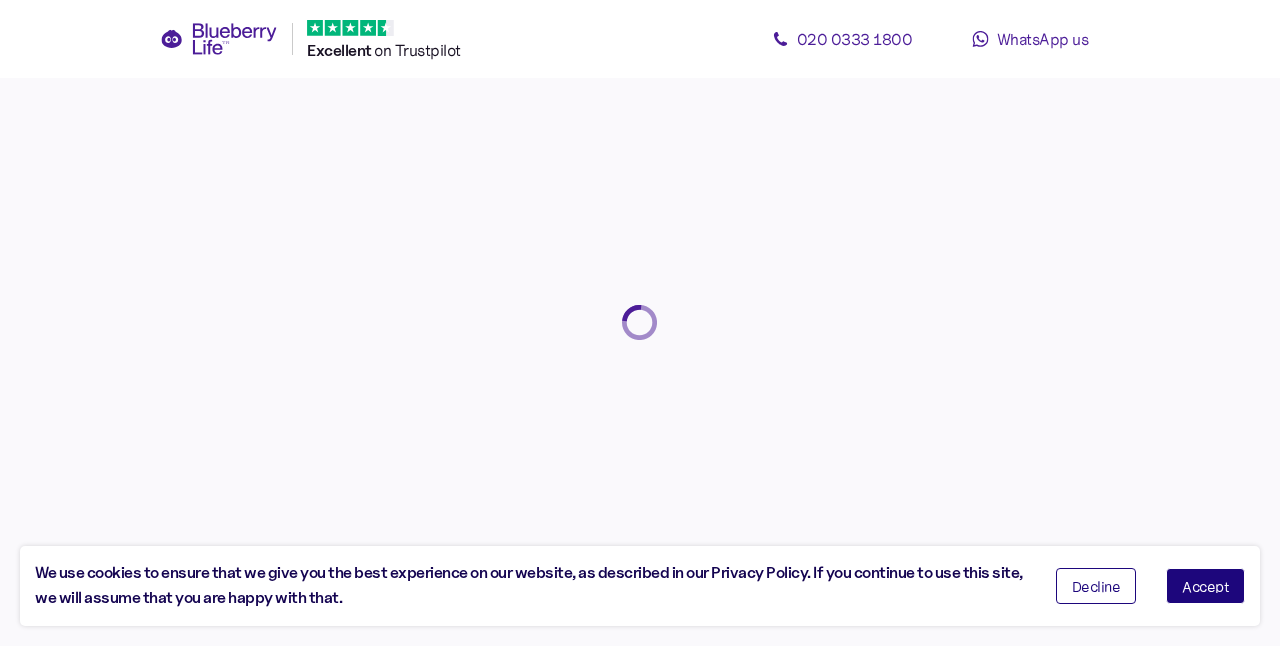 click on "Accept" at bounding box center [1205, 586] 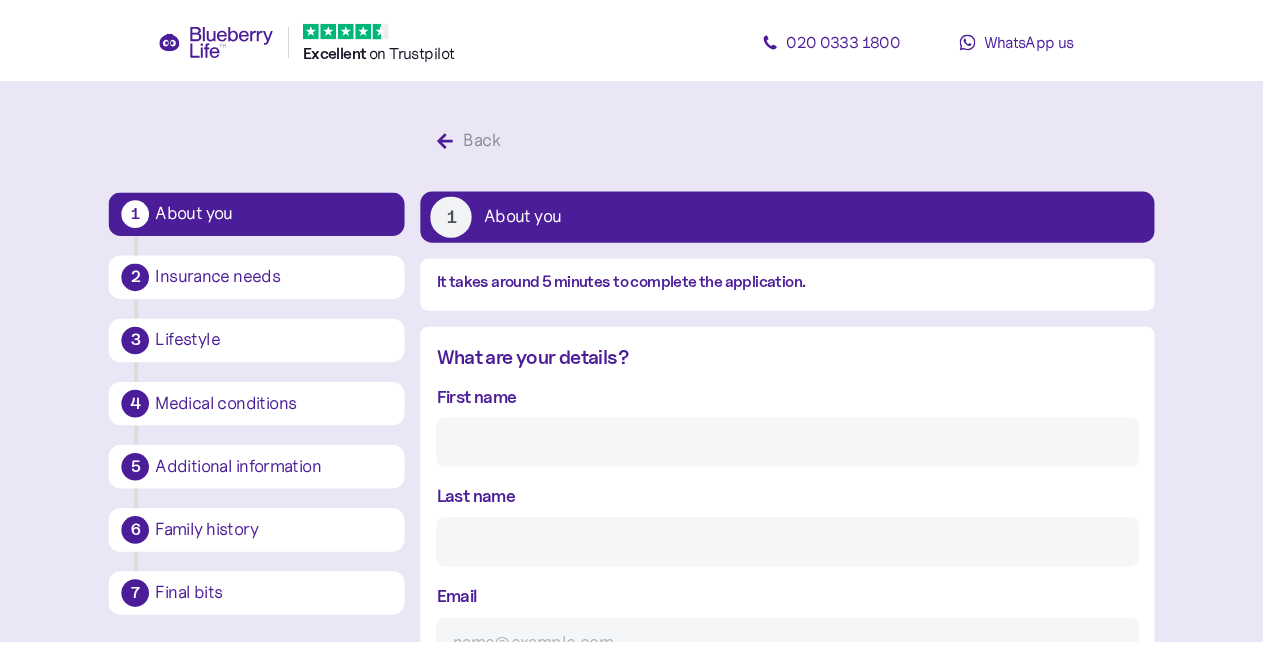scroll, scrollTop: 38, scrollLeft: 0, axis: vertical 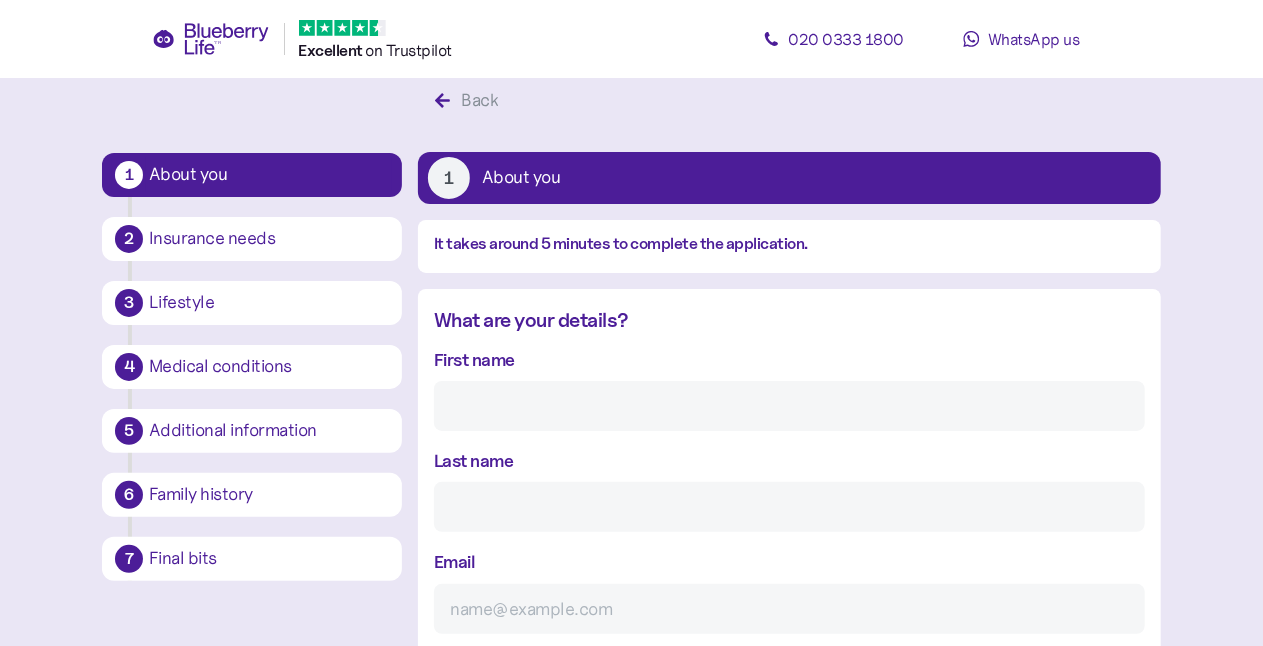 click on "First name" at bounding box center [789, 406] 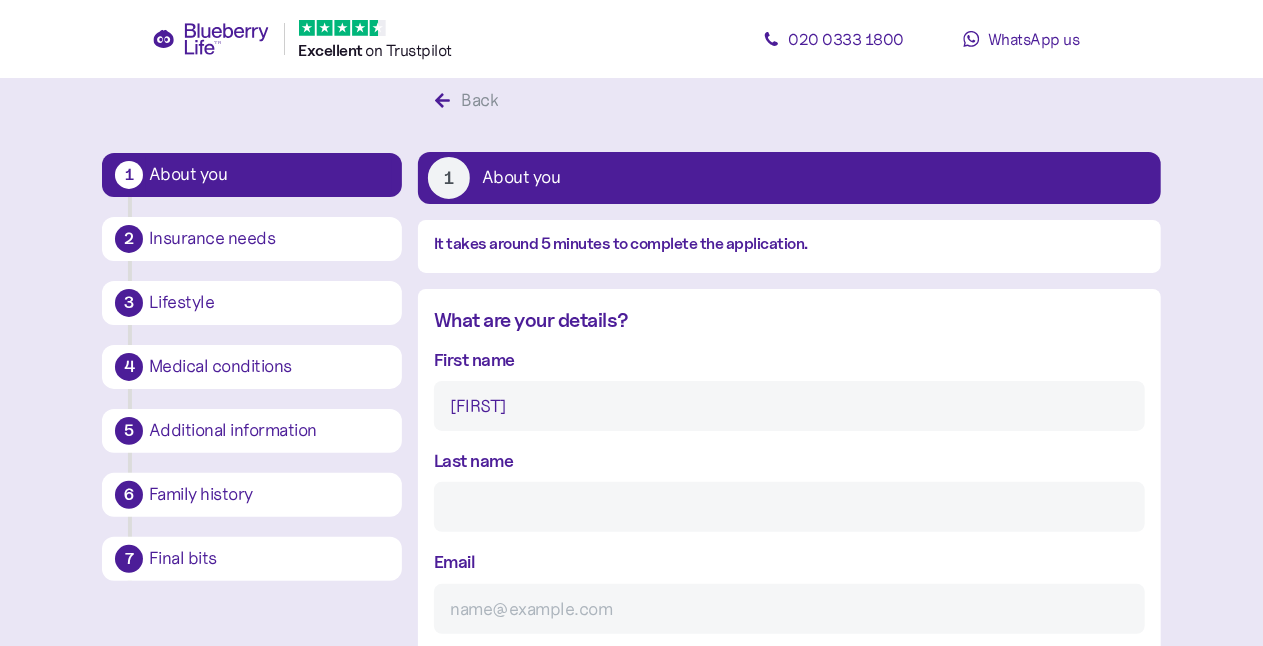 type on "[LAST]" 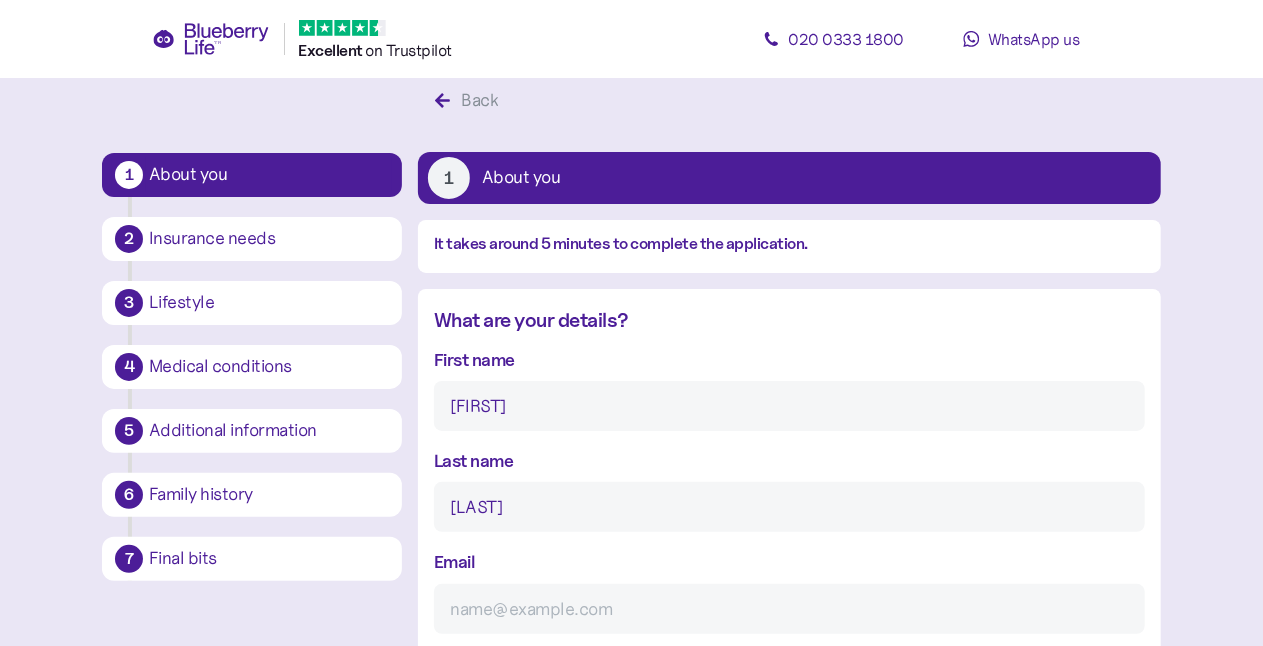 type on "[EMAIL]" 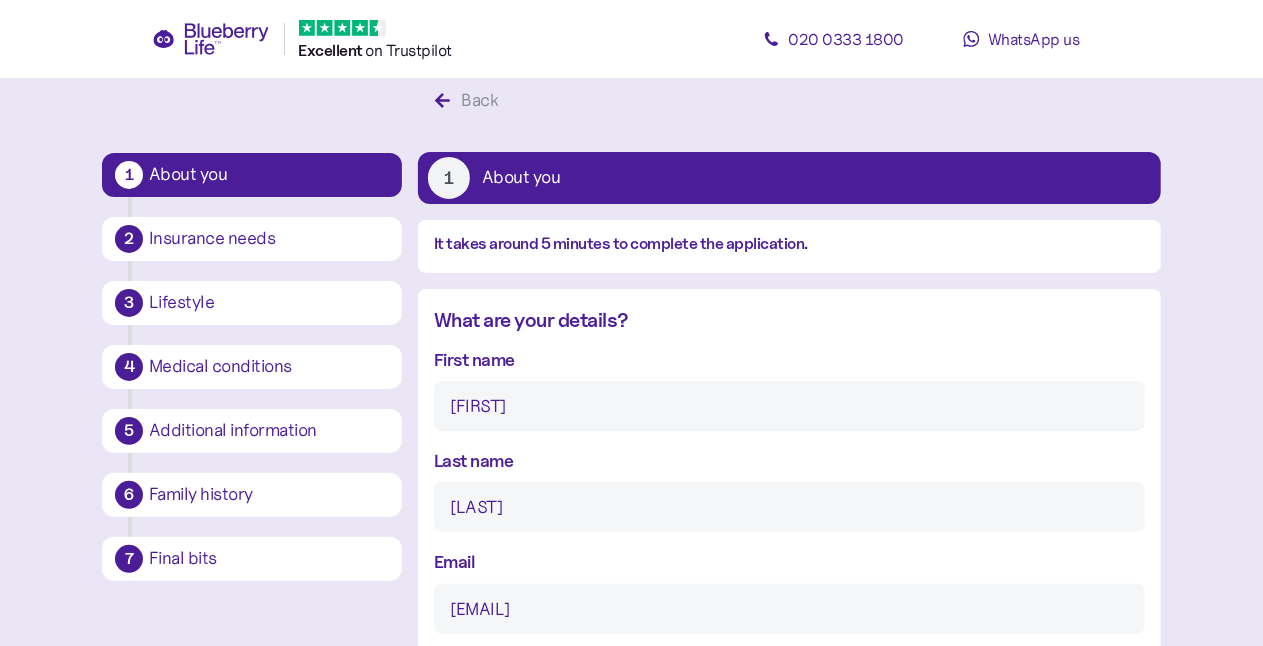 type on "**********" 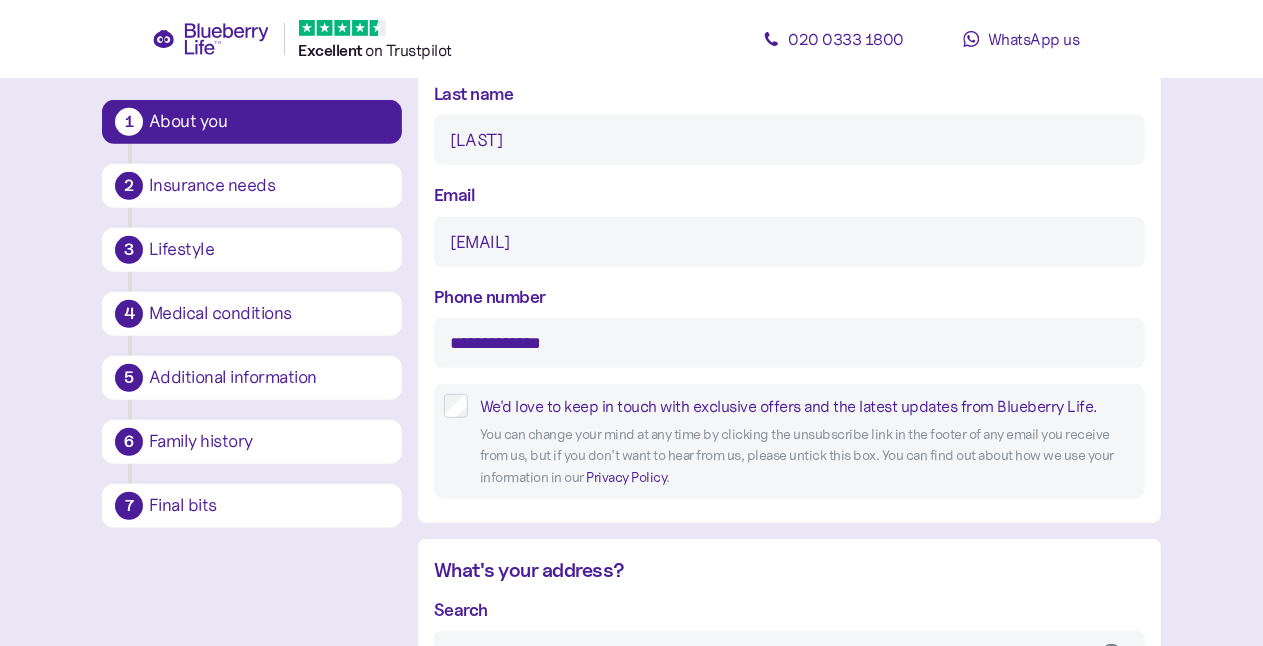 scroll, scrollTop: 438, scrollLeft: 0, axis: vertical 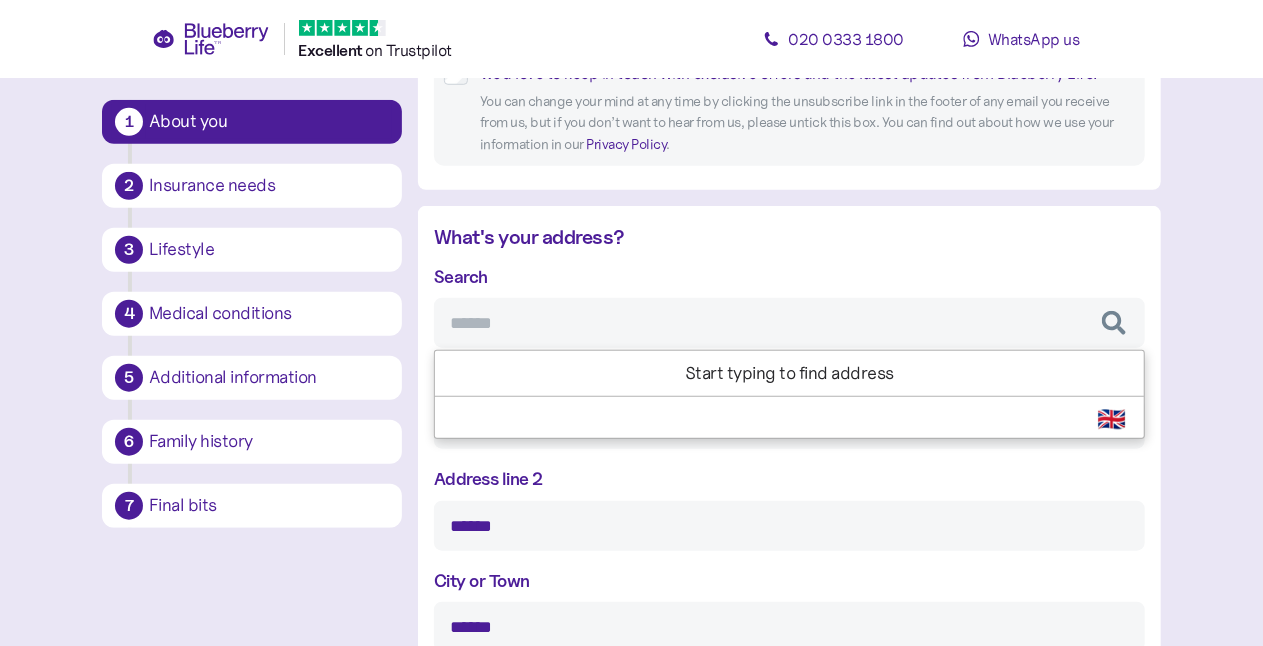 click on "Search" at bounding box center (789, 323) 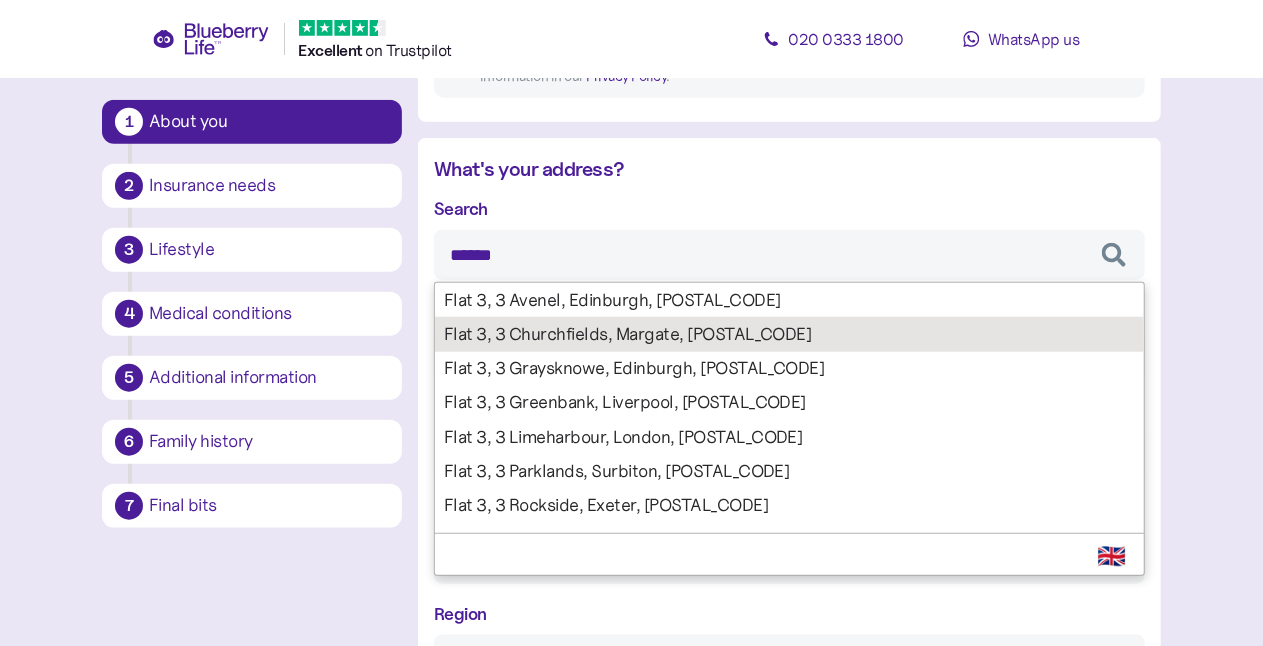 scroll, scrollTop: 838, scrollLeft: 0, axis: vertical 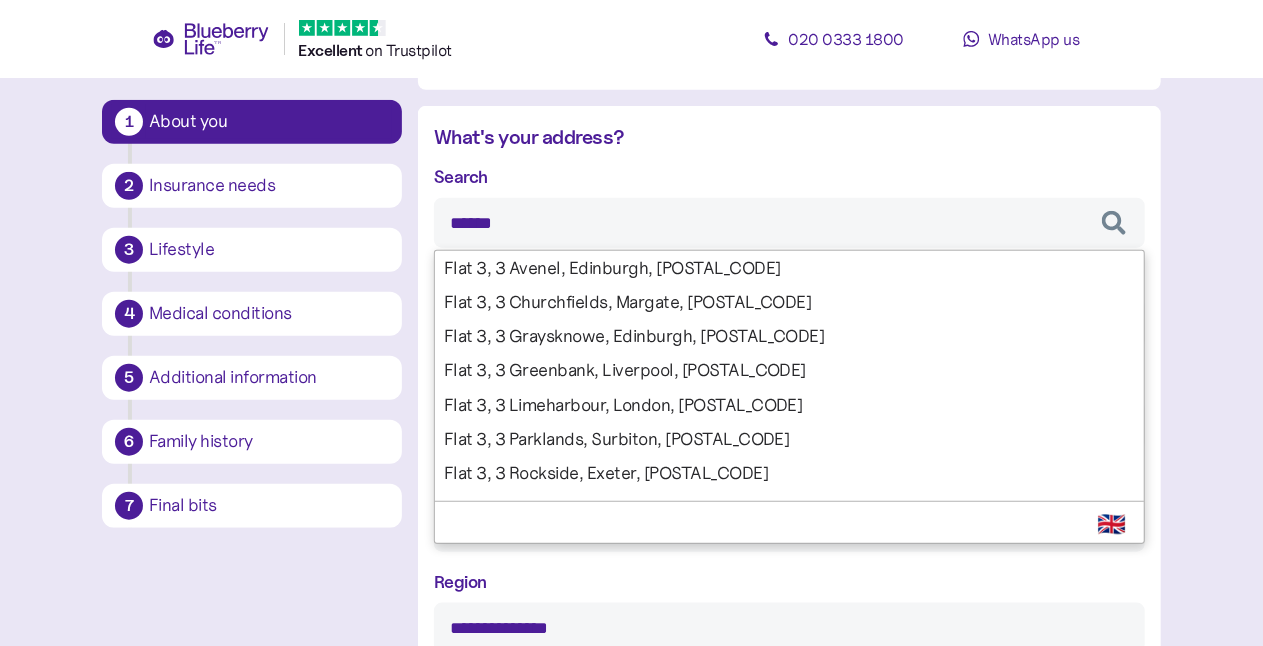 type on "******" 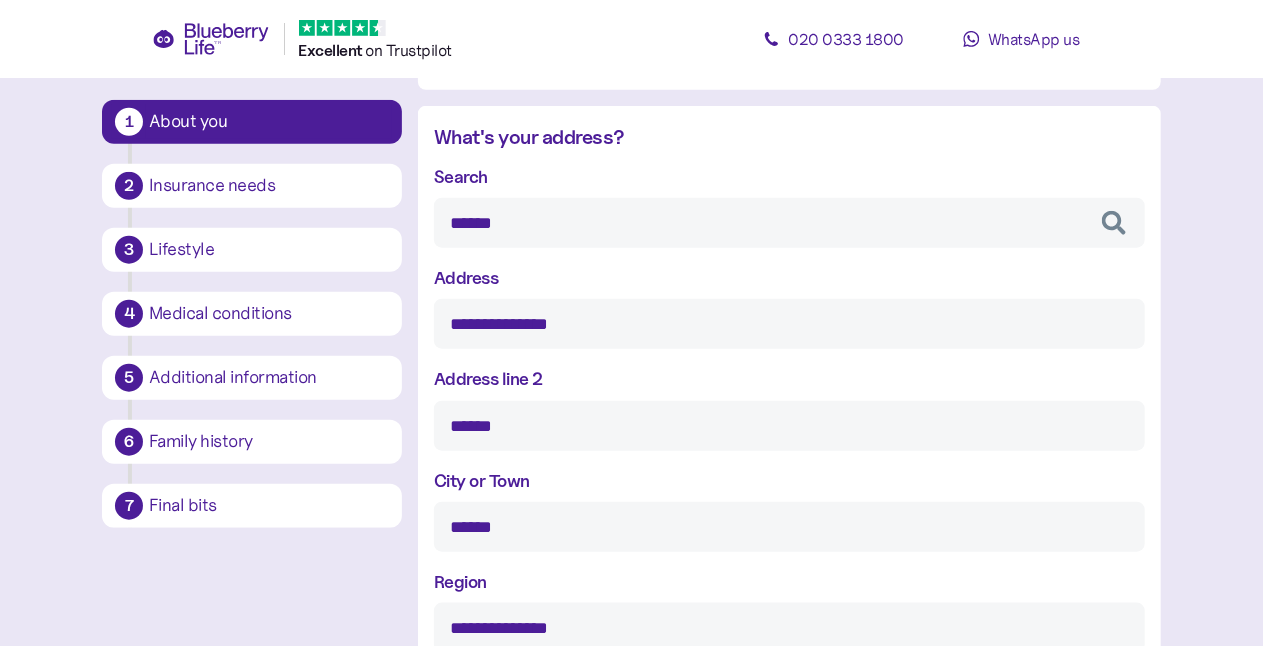 click on "**********" at bounding box center (631, 455) 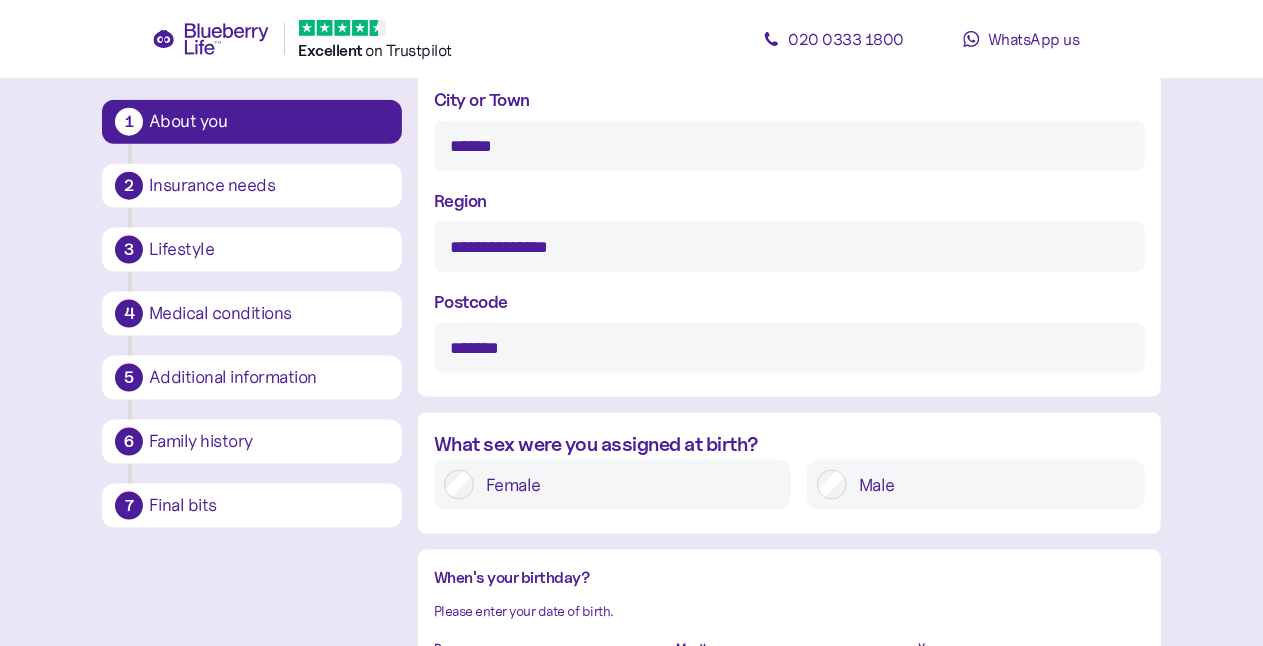 scroll, scrollTop: 1238, scrollLeft: 0, axis: vertical 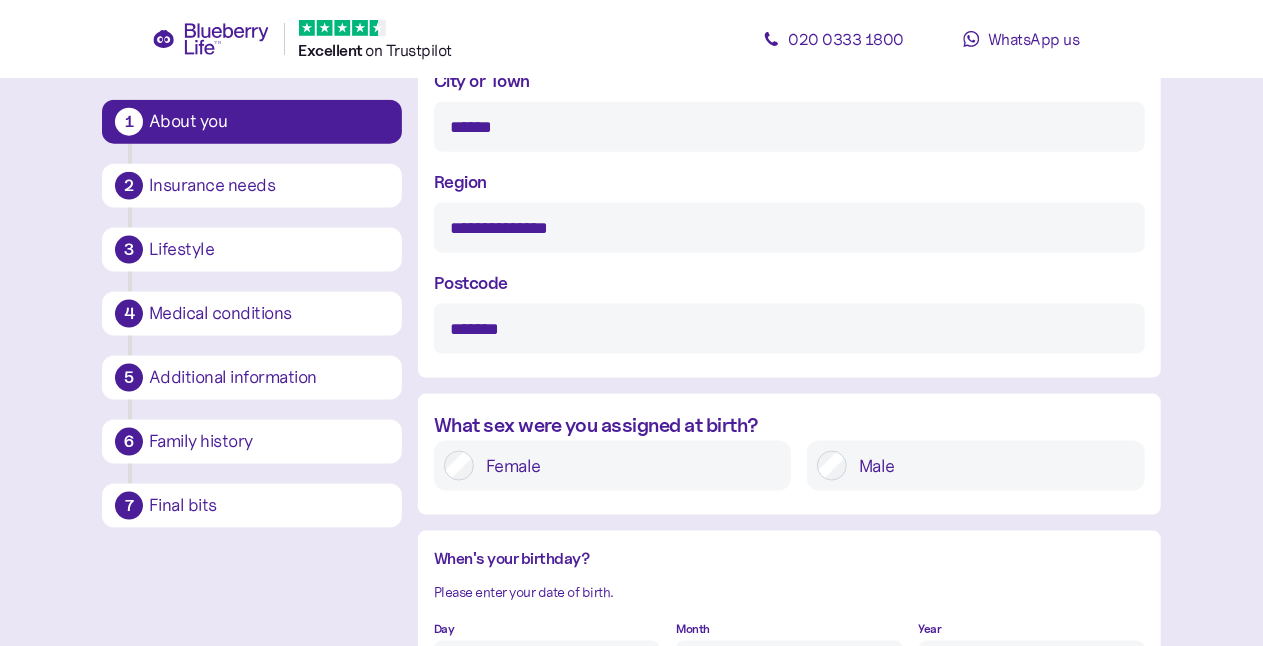 type on "**********" 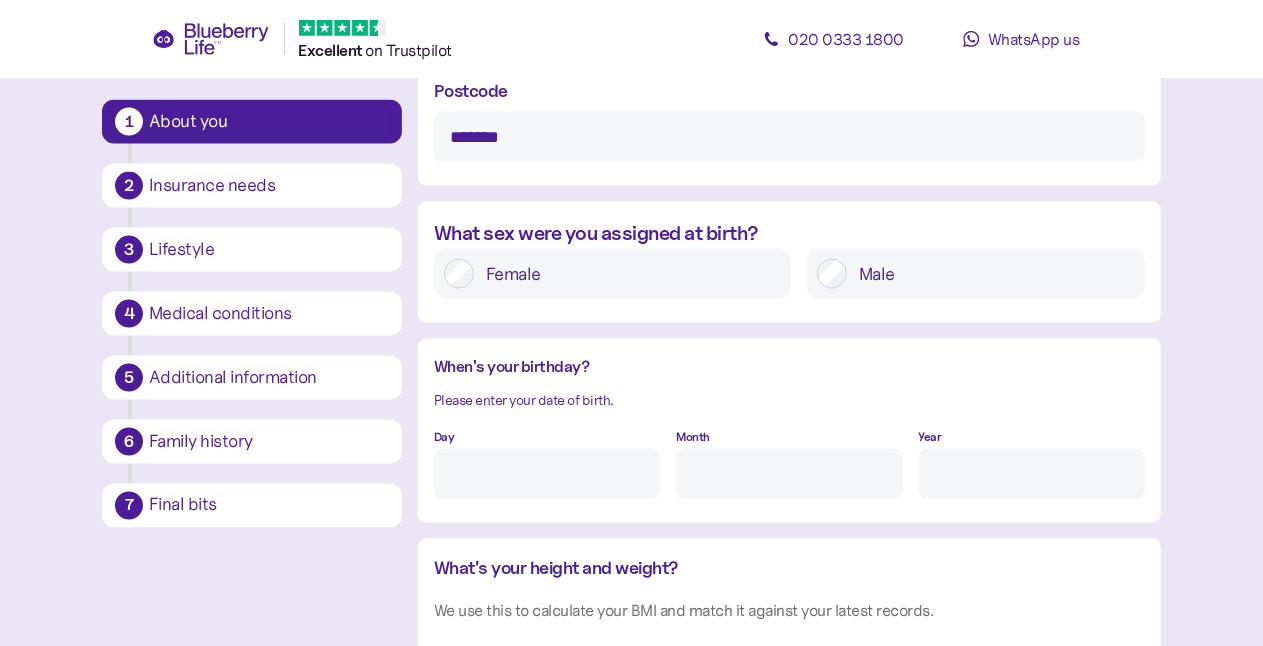 scroll, scrollTop: 1438, scrollLeft: 0, axis: vertical 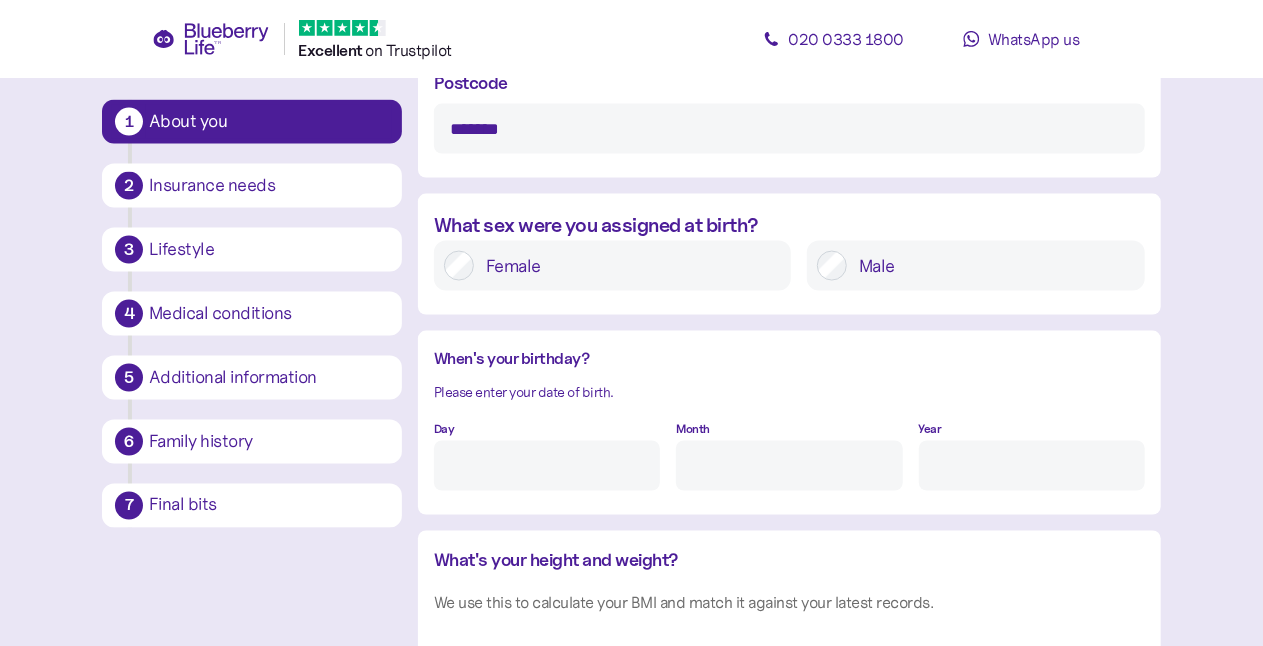 click on "Day" at bounding box center (547, 466) 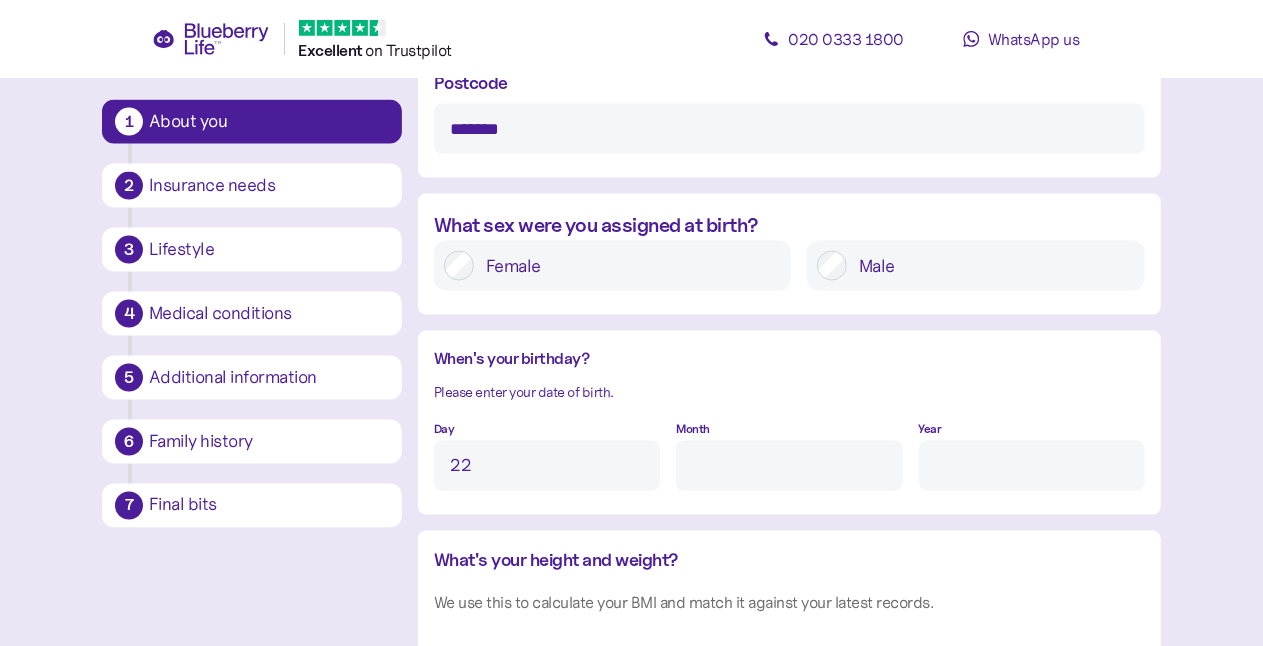 type on "22" 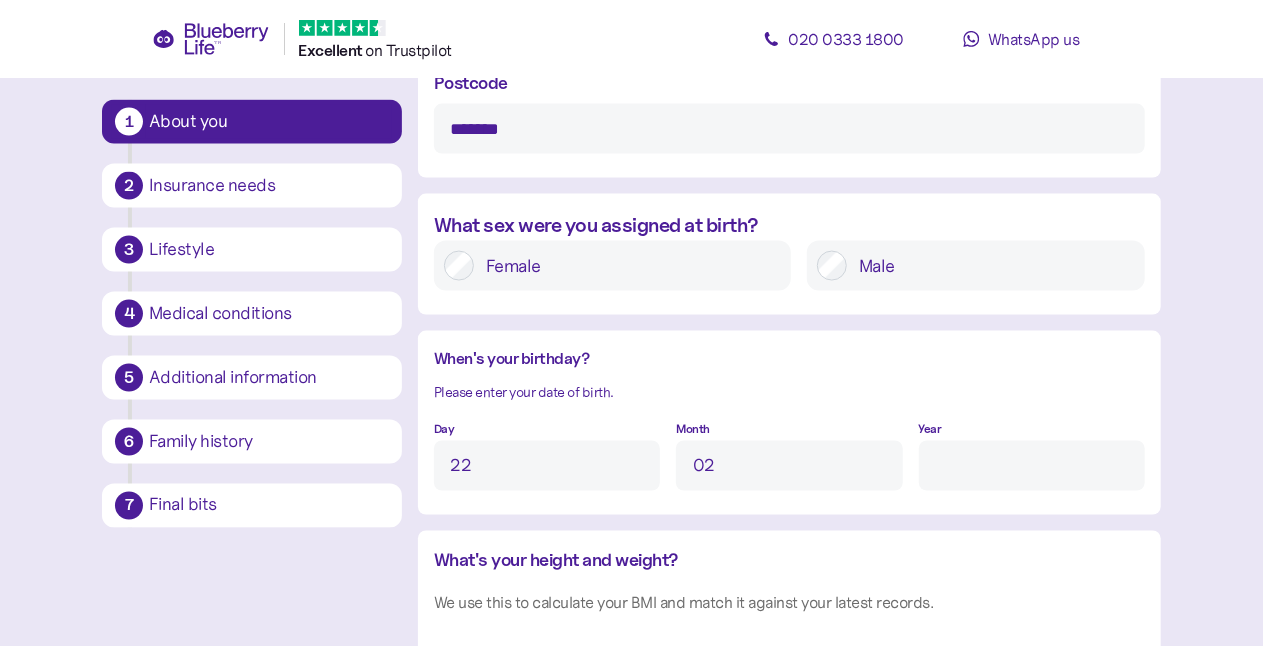 type on "2" 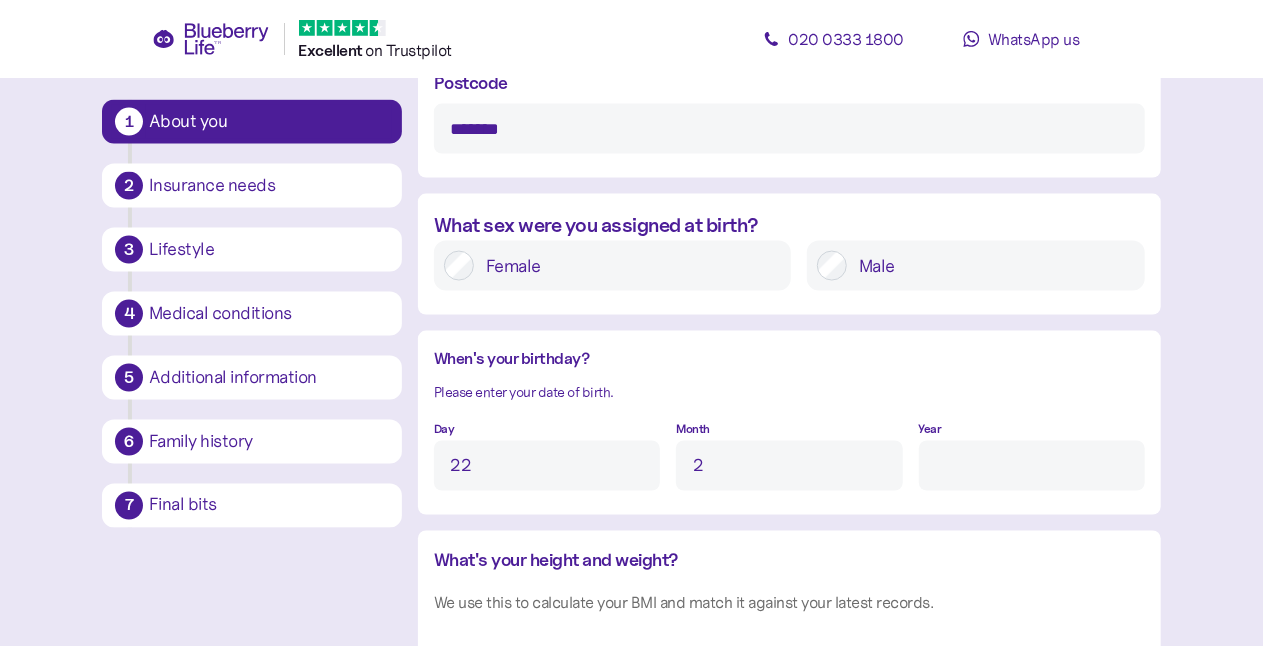 click on "Year" at bounding box center (1032, 466) 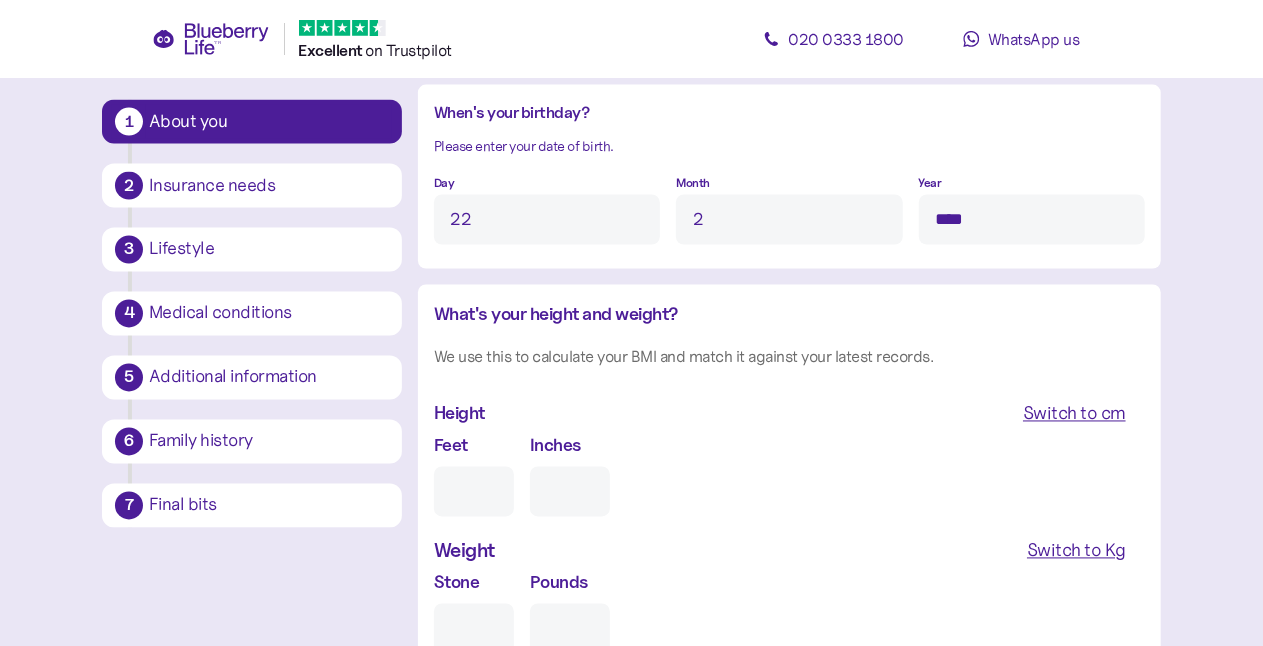 scroll, scrollTop: 1738, scrollLeft: 0, axis: vertical 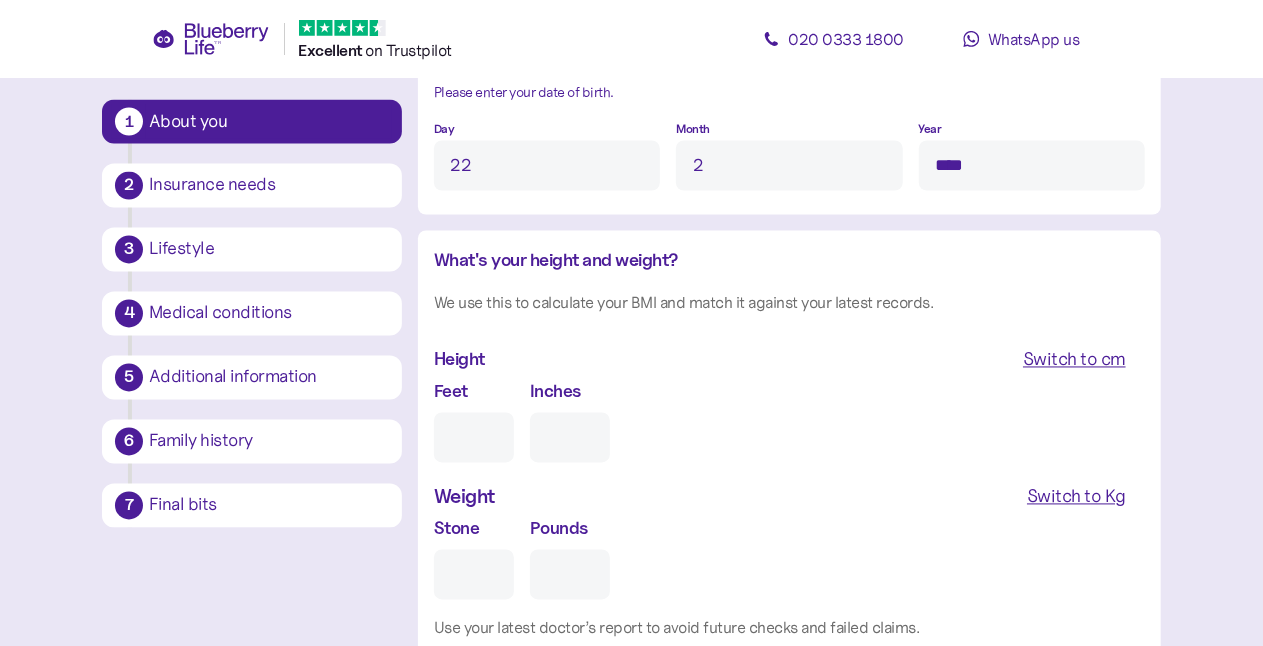 type on "****" 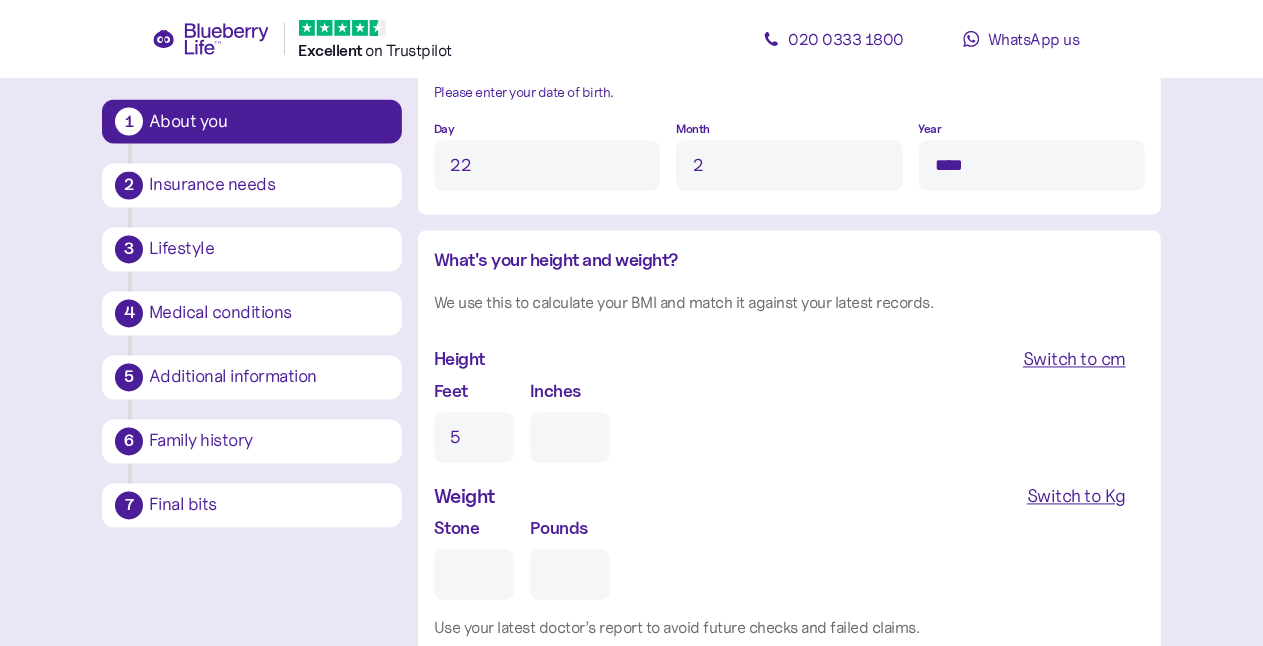 type on "0" 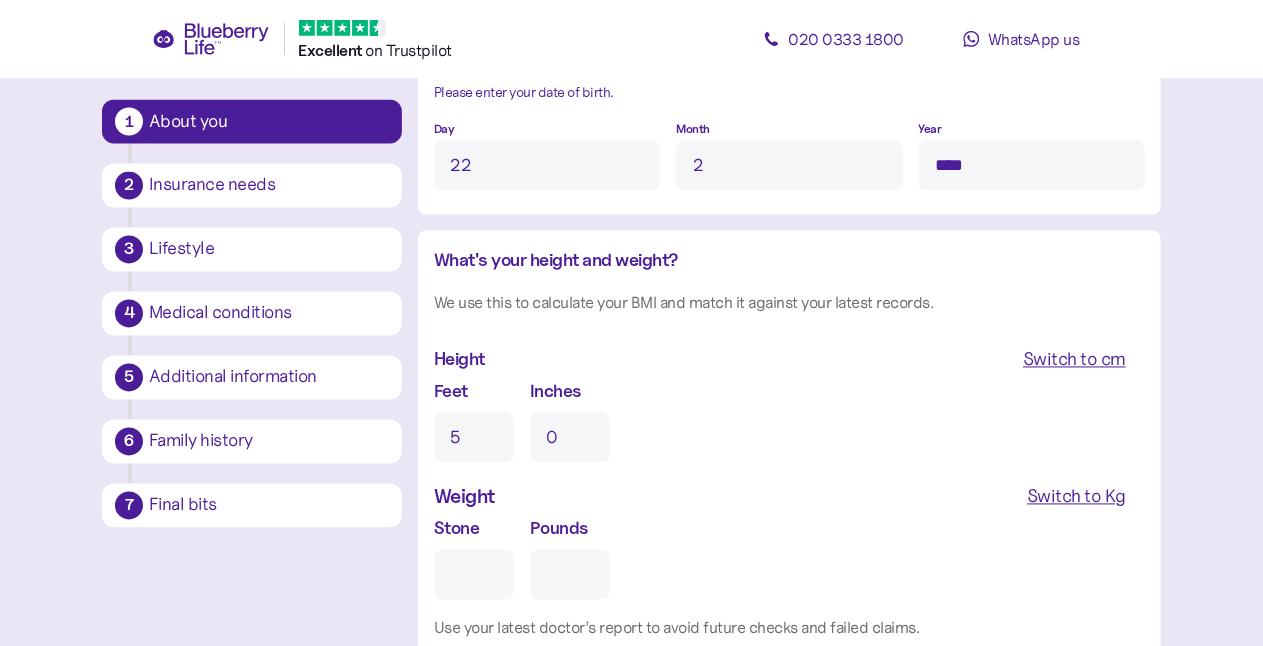 type on "5" 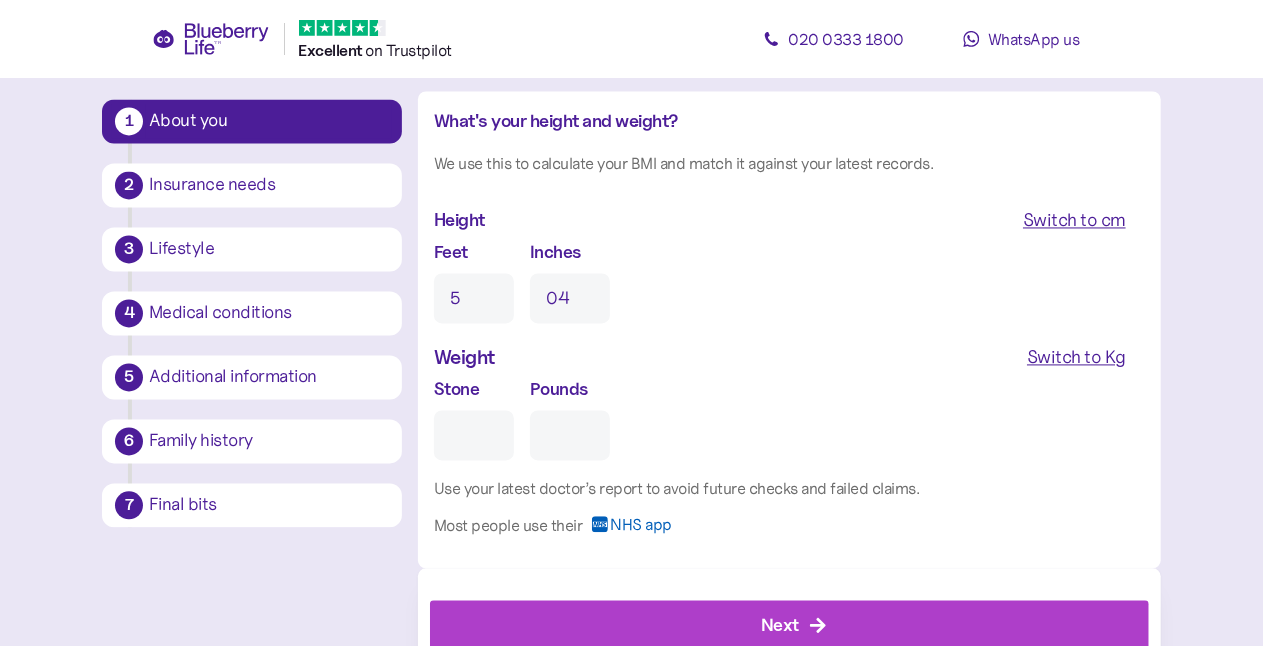 scroll, scrollTop: 1938, scrollLeft: 0, axis: vertical 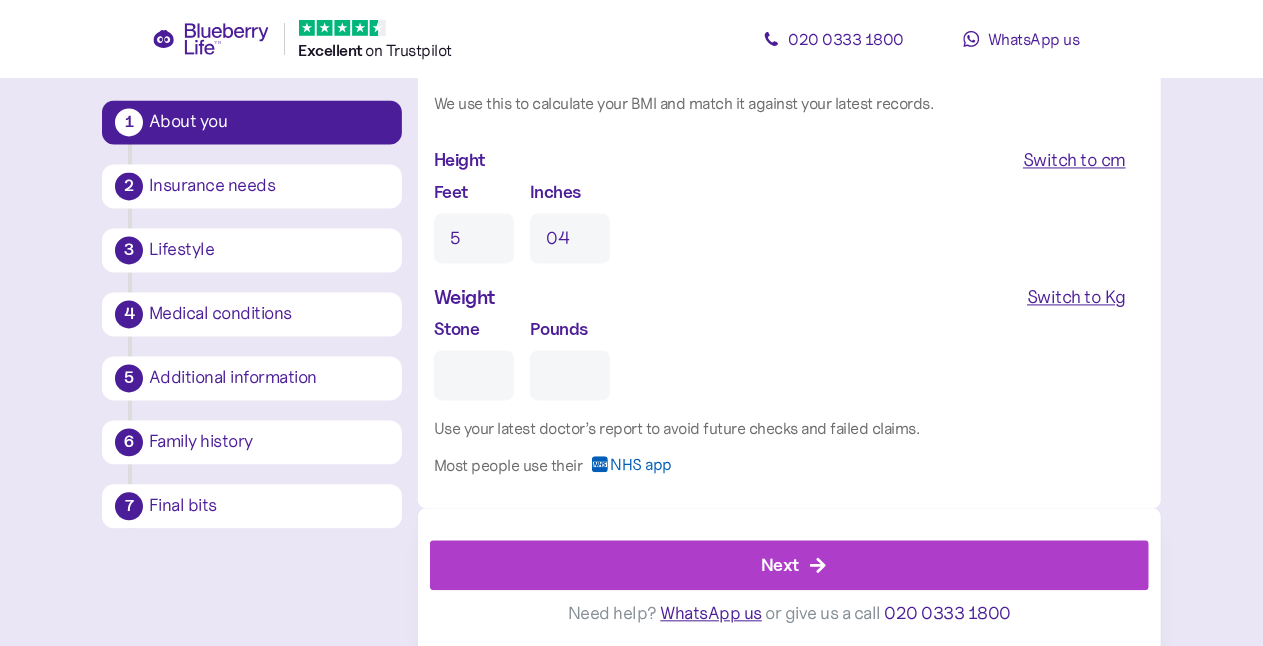 type on "4" 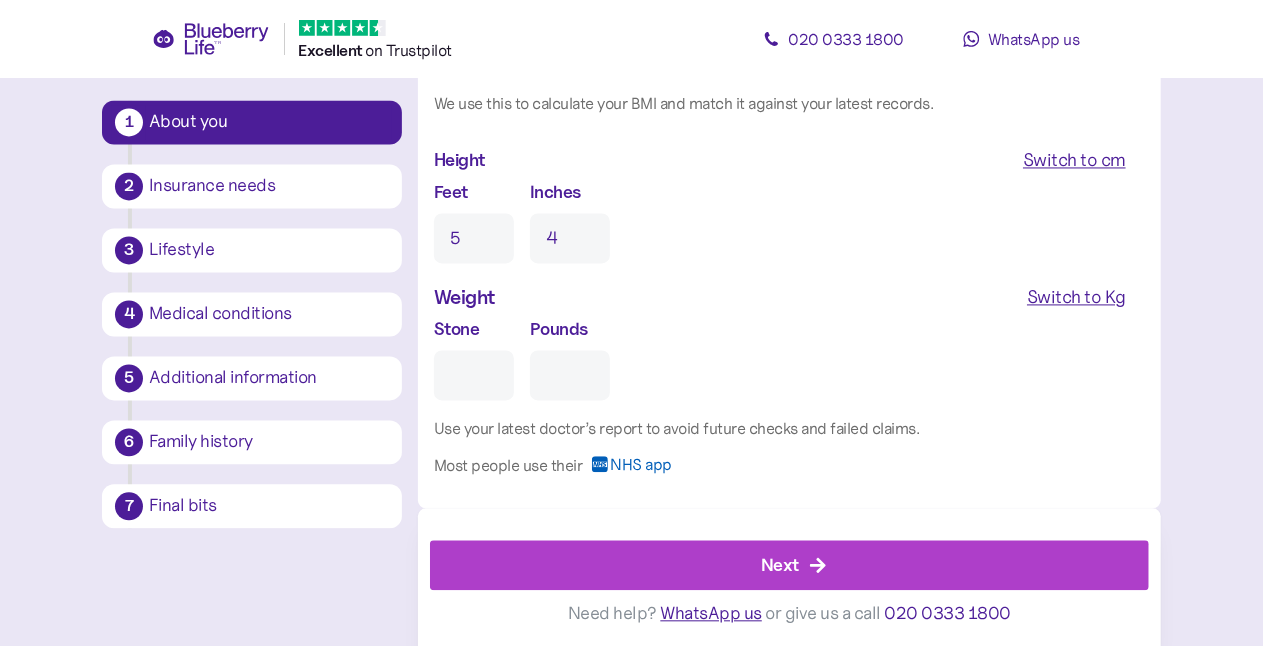 click on "Switch to Kg" at bounding box center (1076, 297) 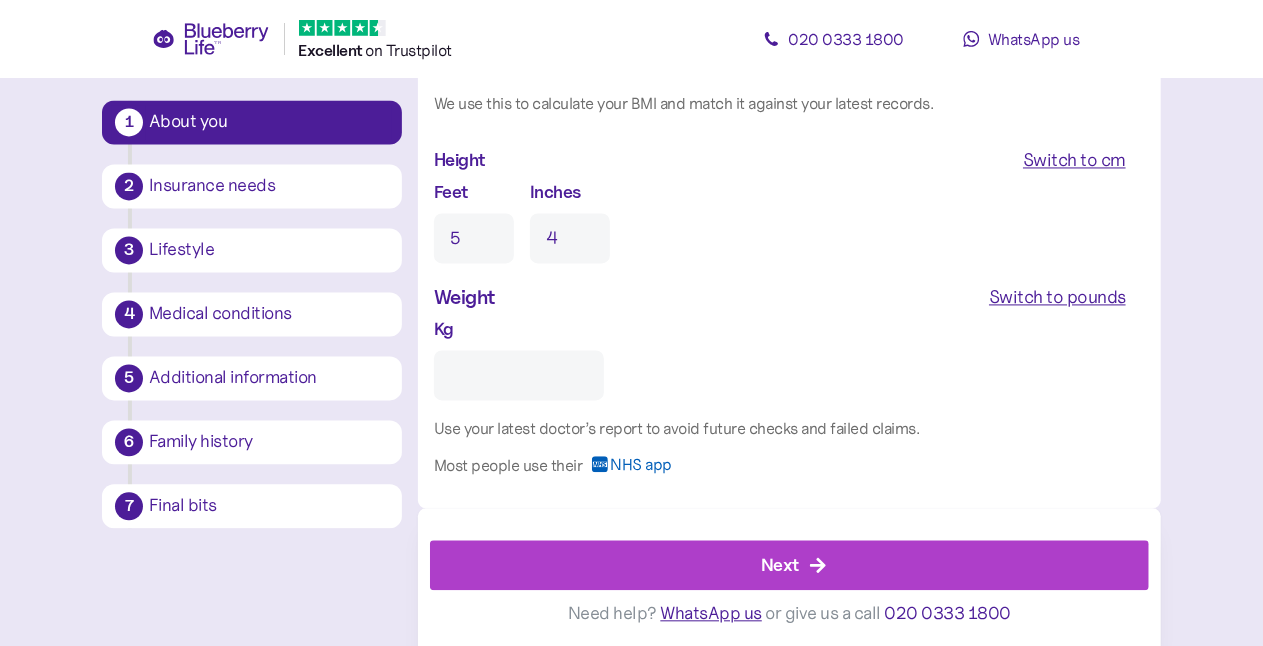click on "Kg" at bounding box center [519, 375] 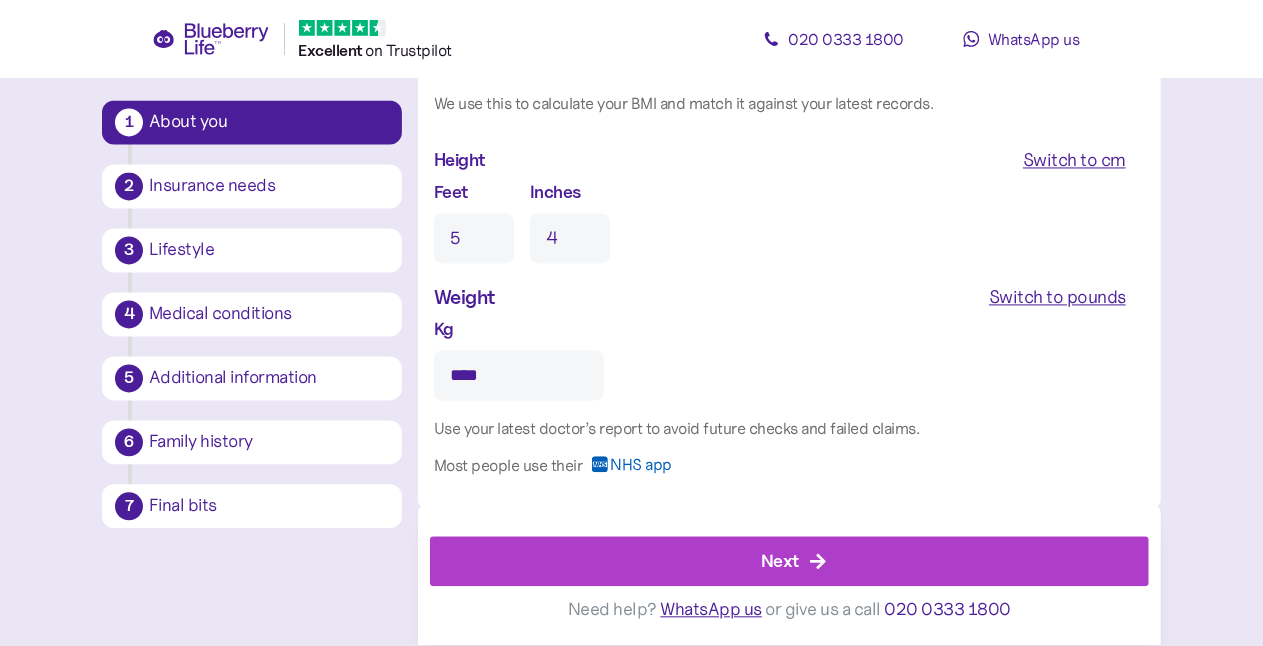 type on "**" 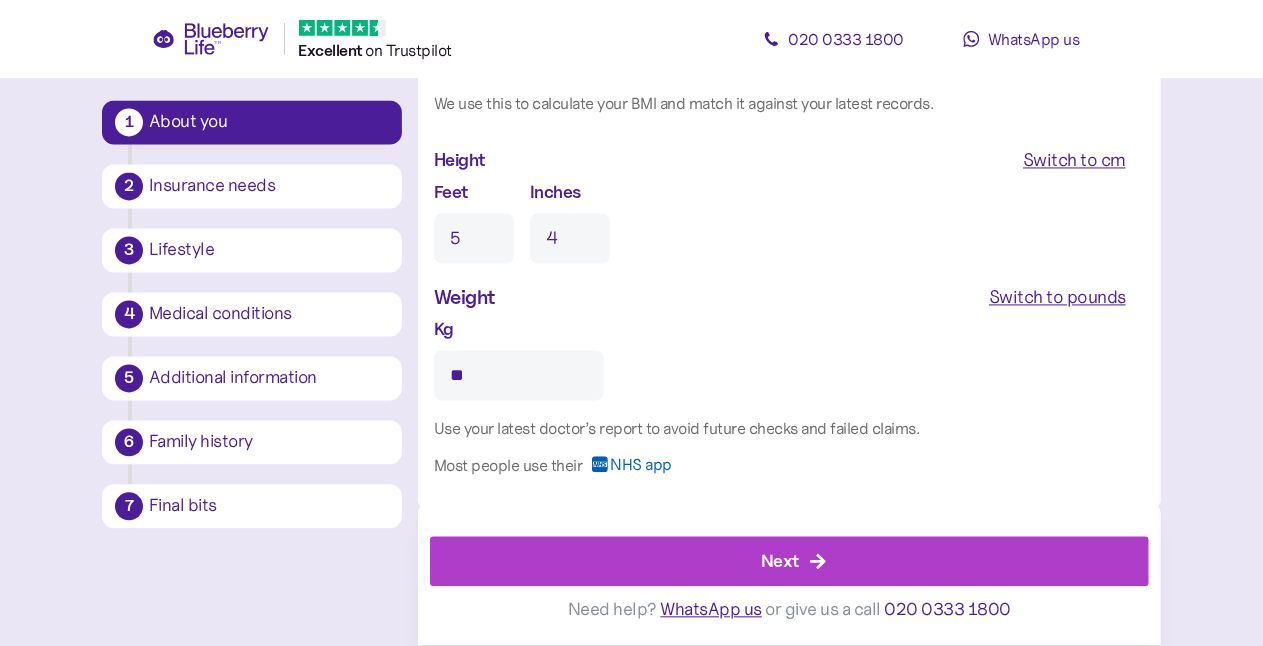 click on "Next" at bounding box center (780, 561) 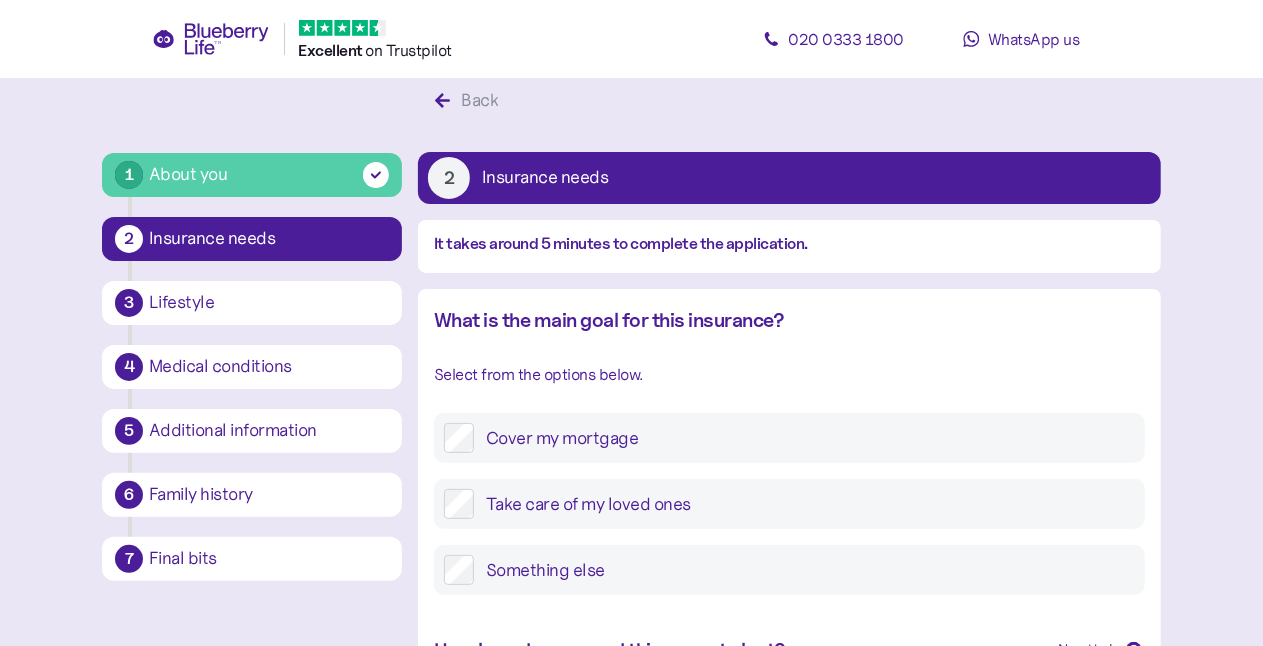 scroll, scrollTop: 0, scrollLeft: 0, axis: both 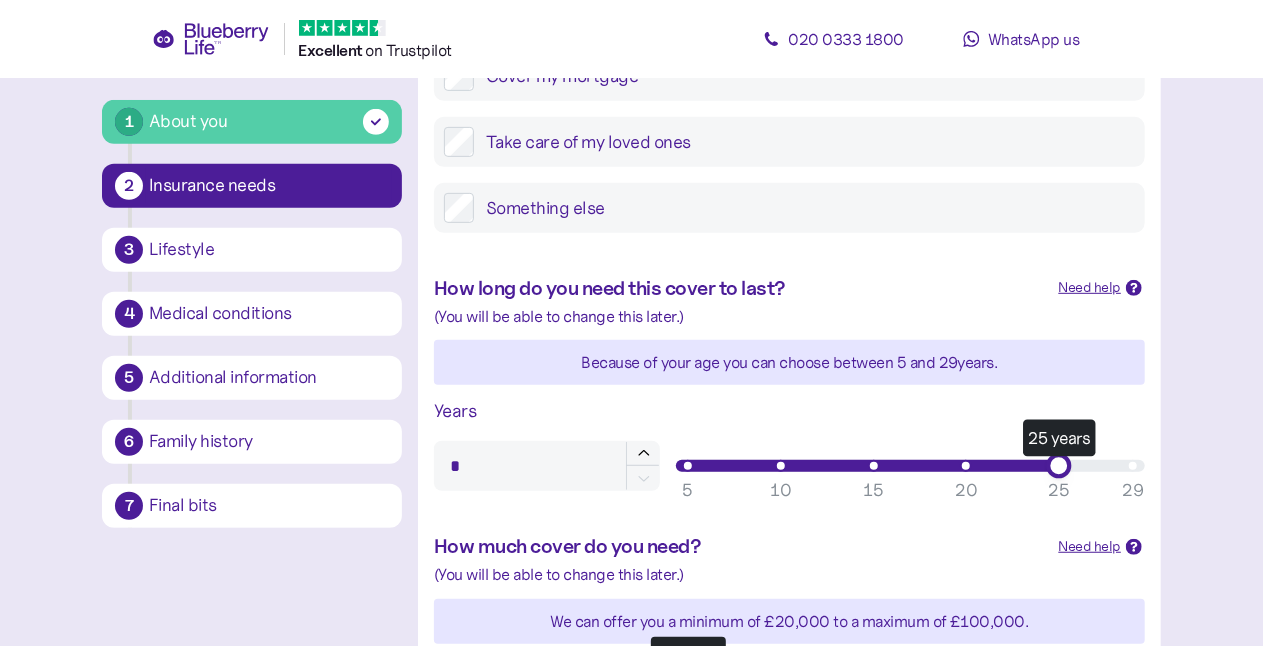 type on "**" 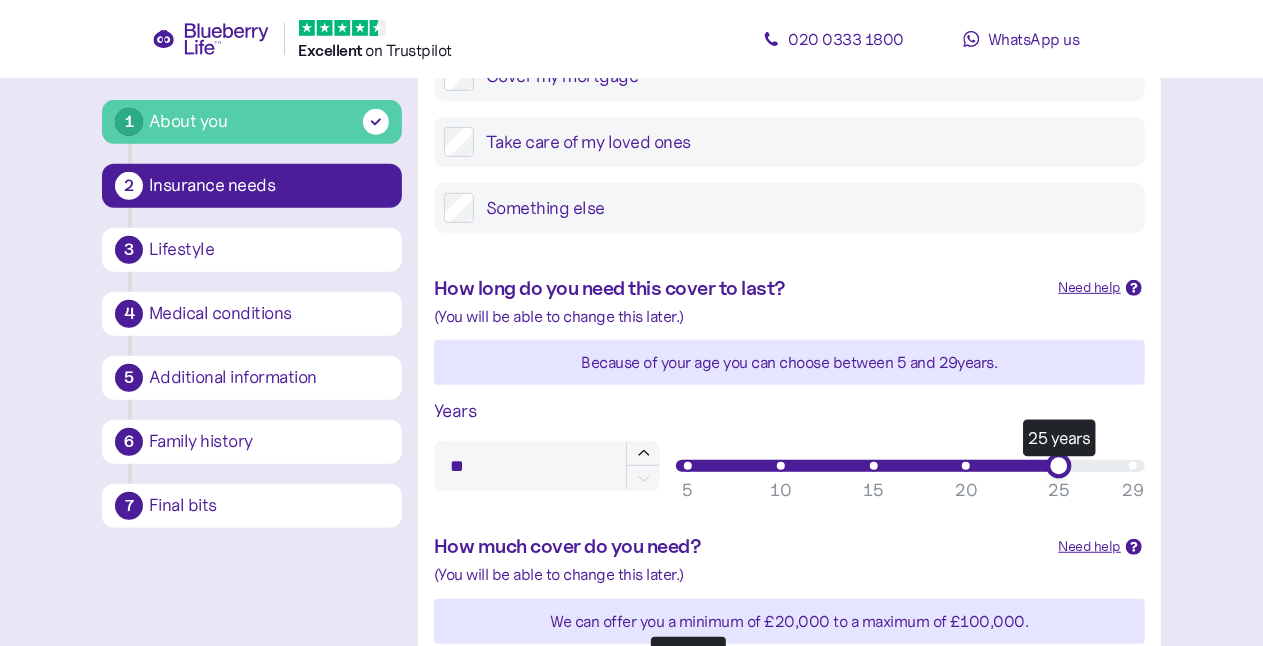click on "25 years" at bounding box center (910, 466) 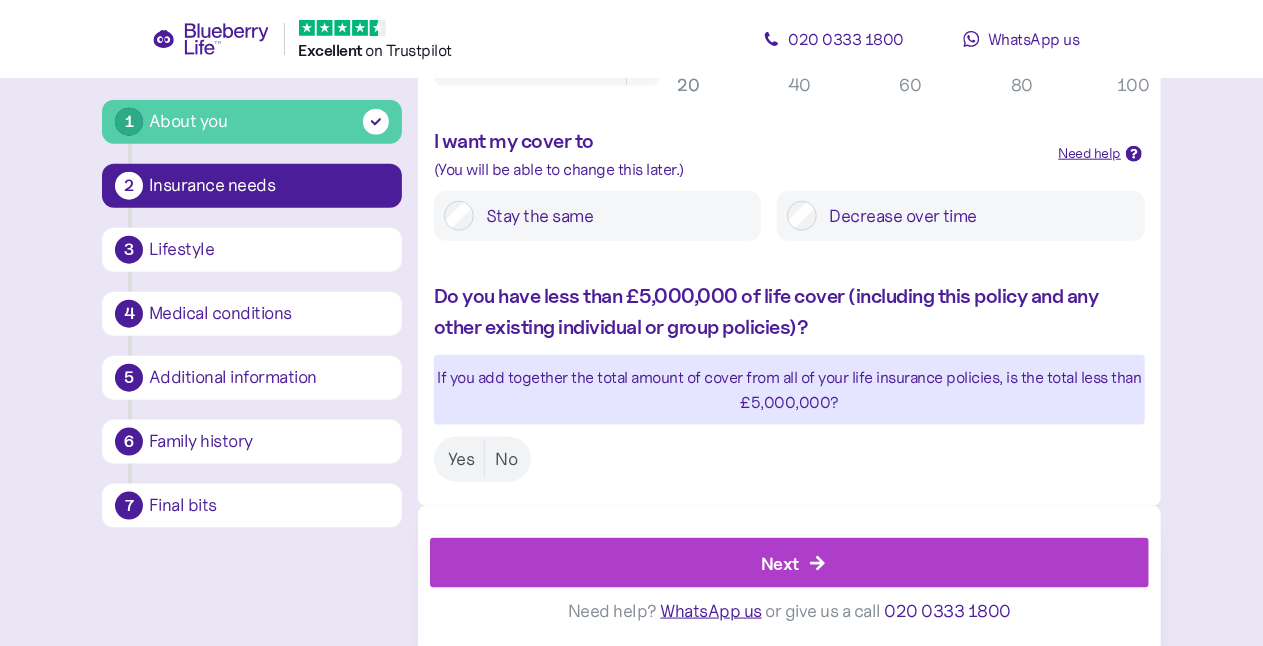 scroll, scrollTop: 1021, scrollLeft: 0, axis: vertical 